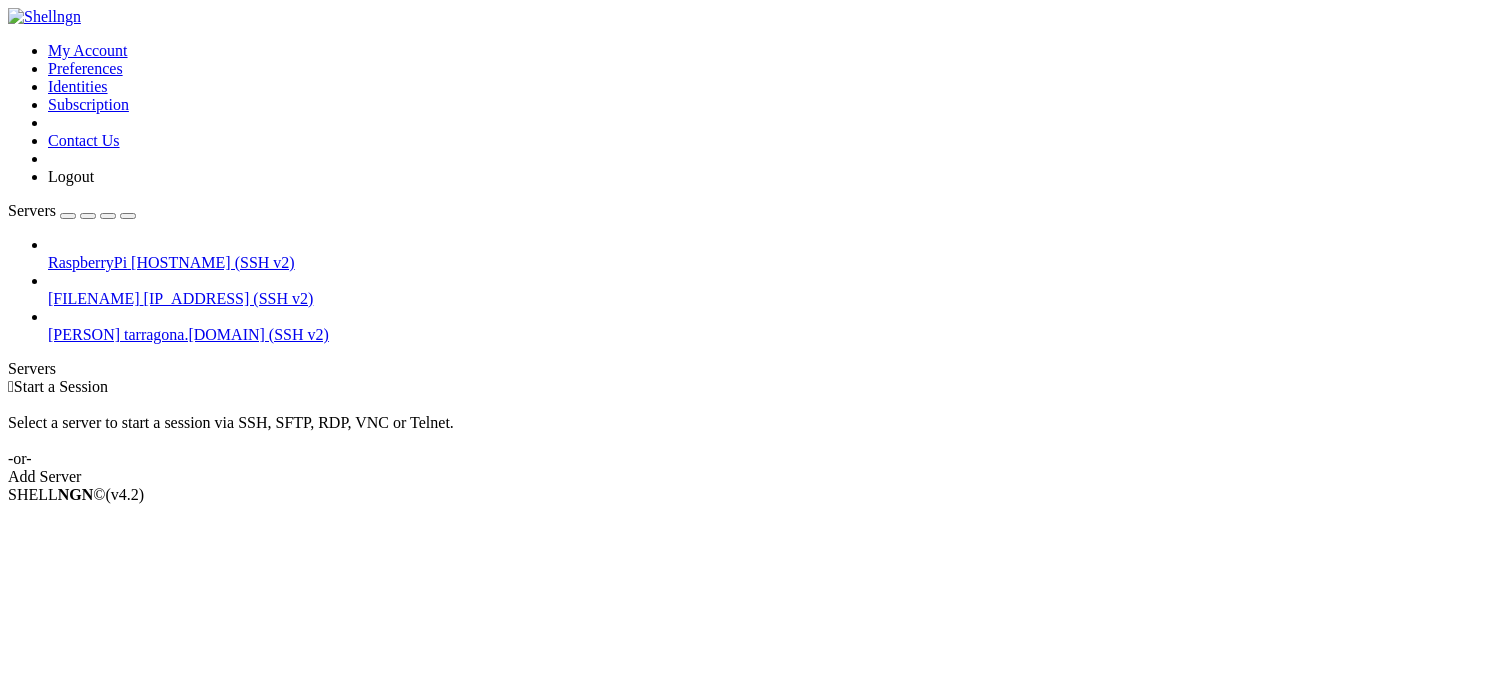 scroll, scrollTop: 0, scrollLeft: 0, axis: both 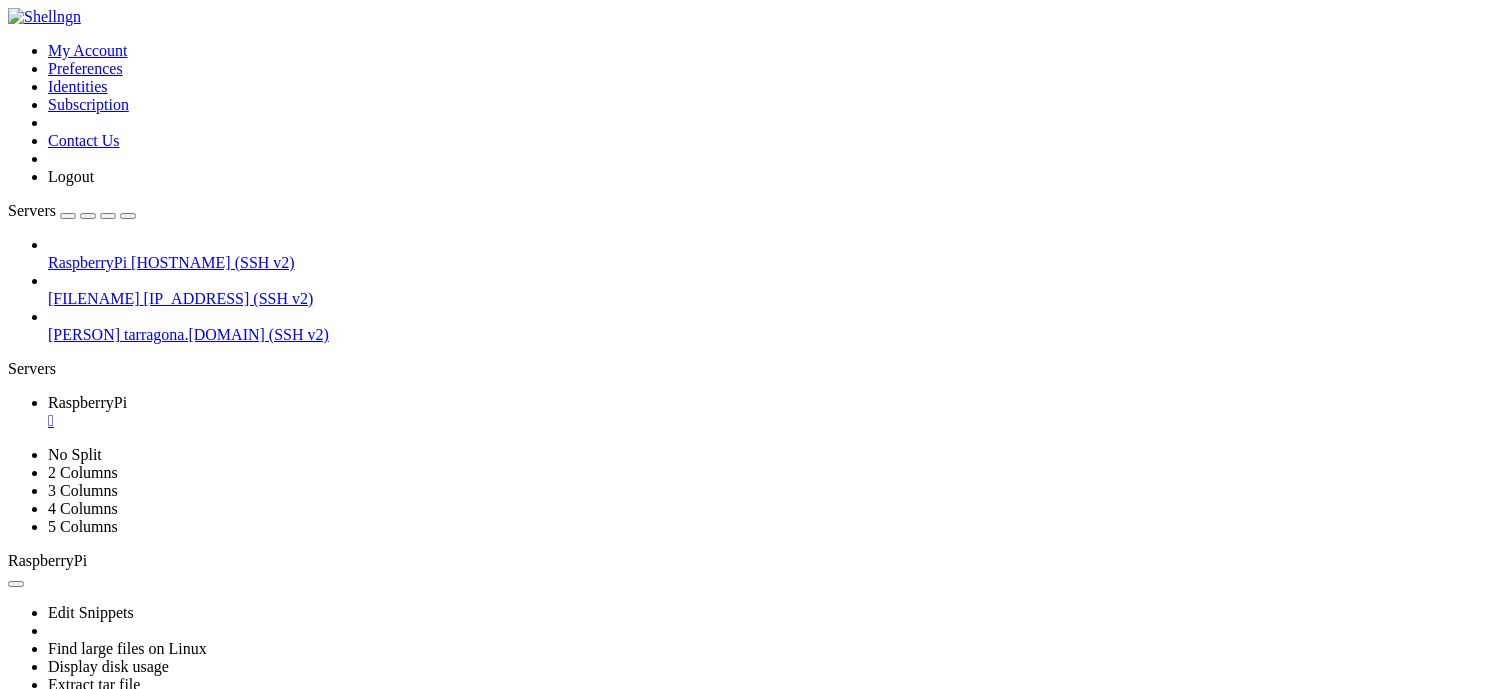click 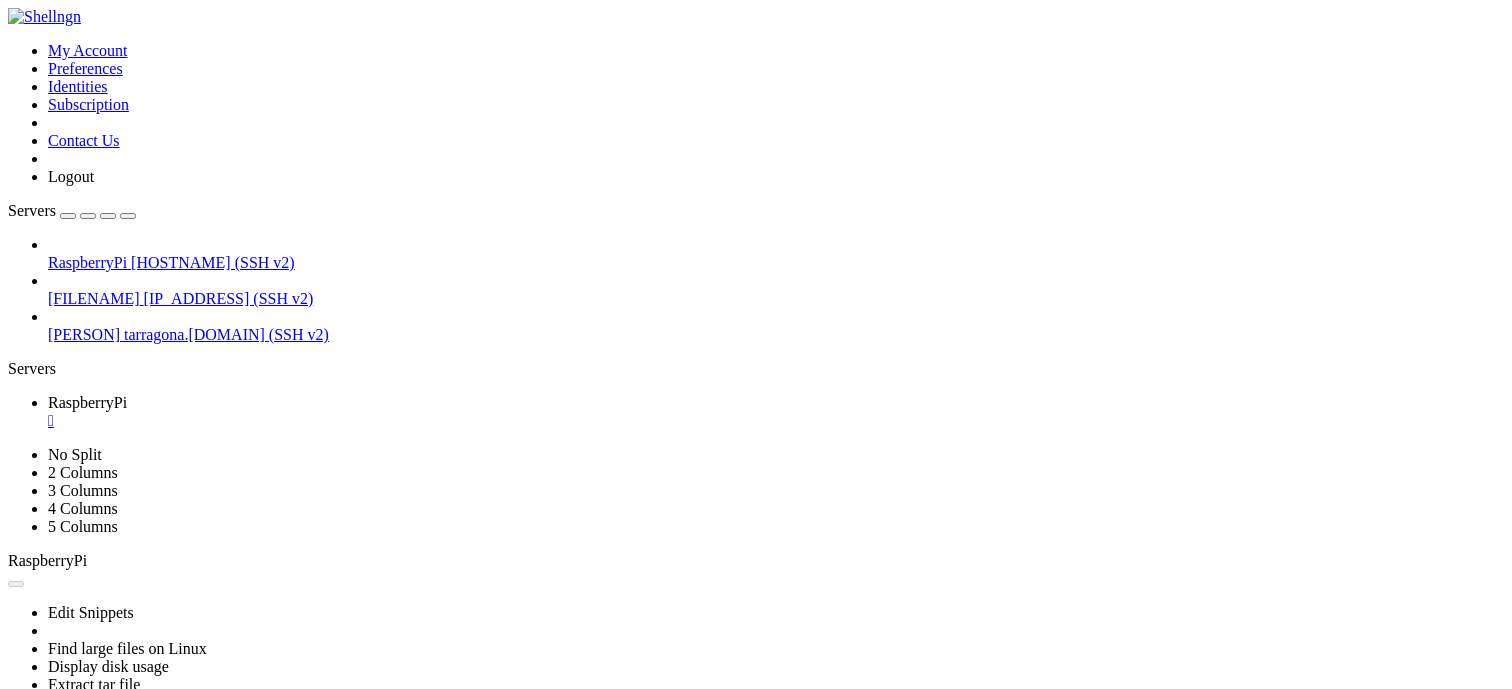 click on "" at bounding box center [776, 421] 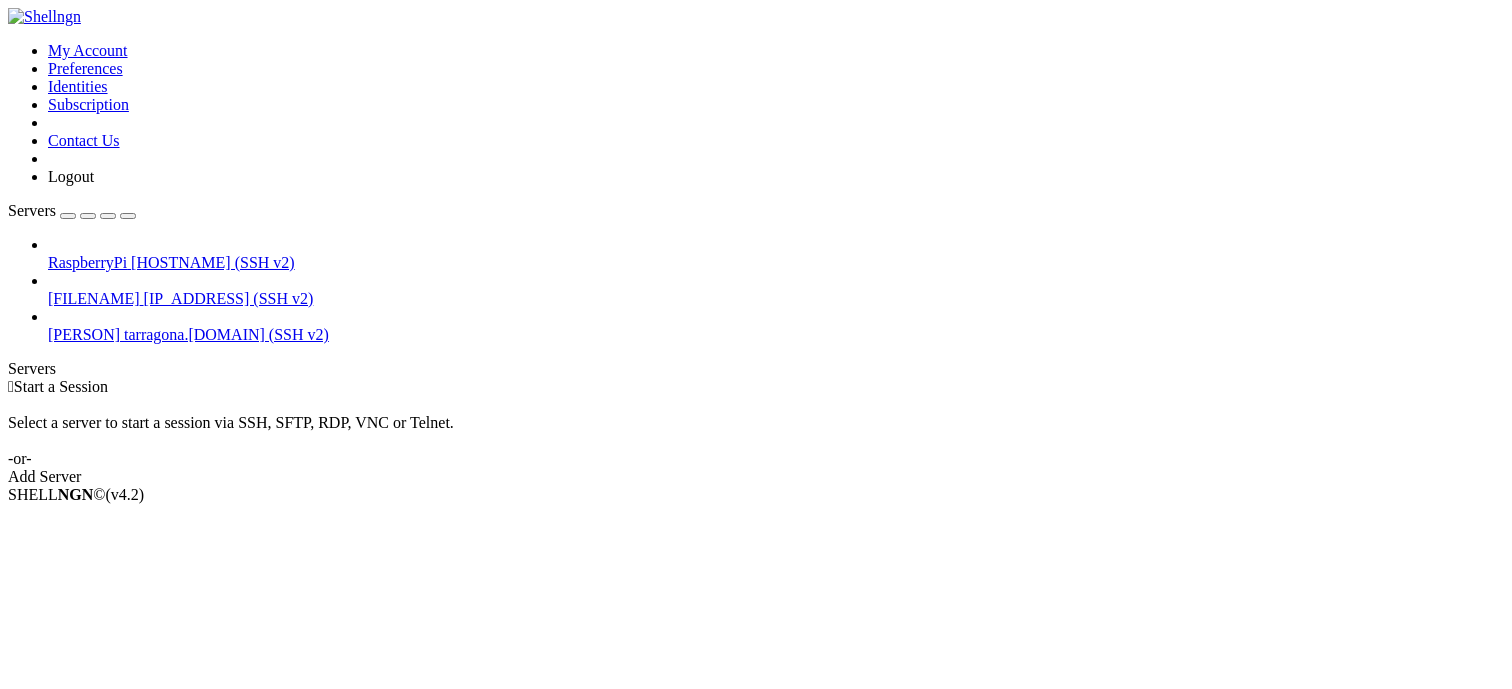 drag, startPoint x: 419, startPoint y: 308, endPoint x: 266, endPoint y: 334, distance: 155.19342 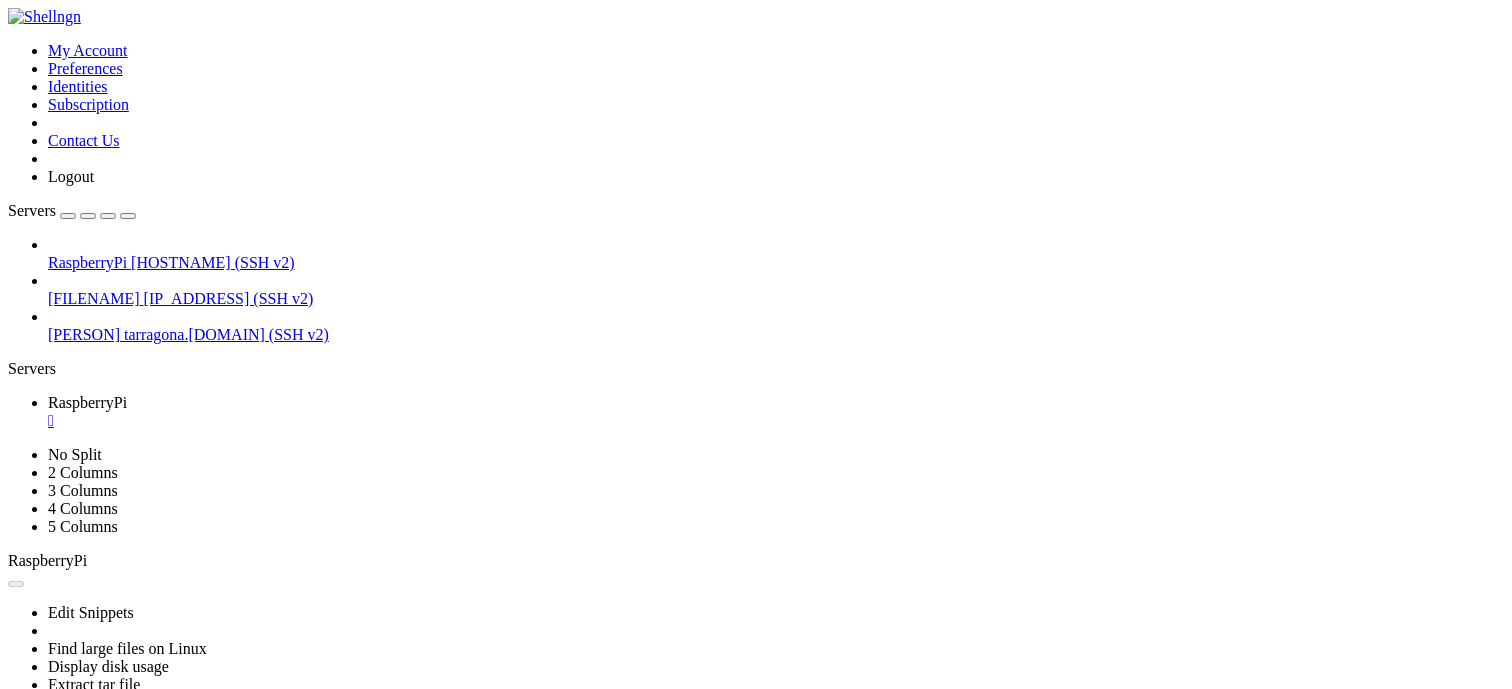 scroll, scrollTop: 0, scrollLeft: 0, axis: both 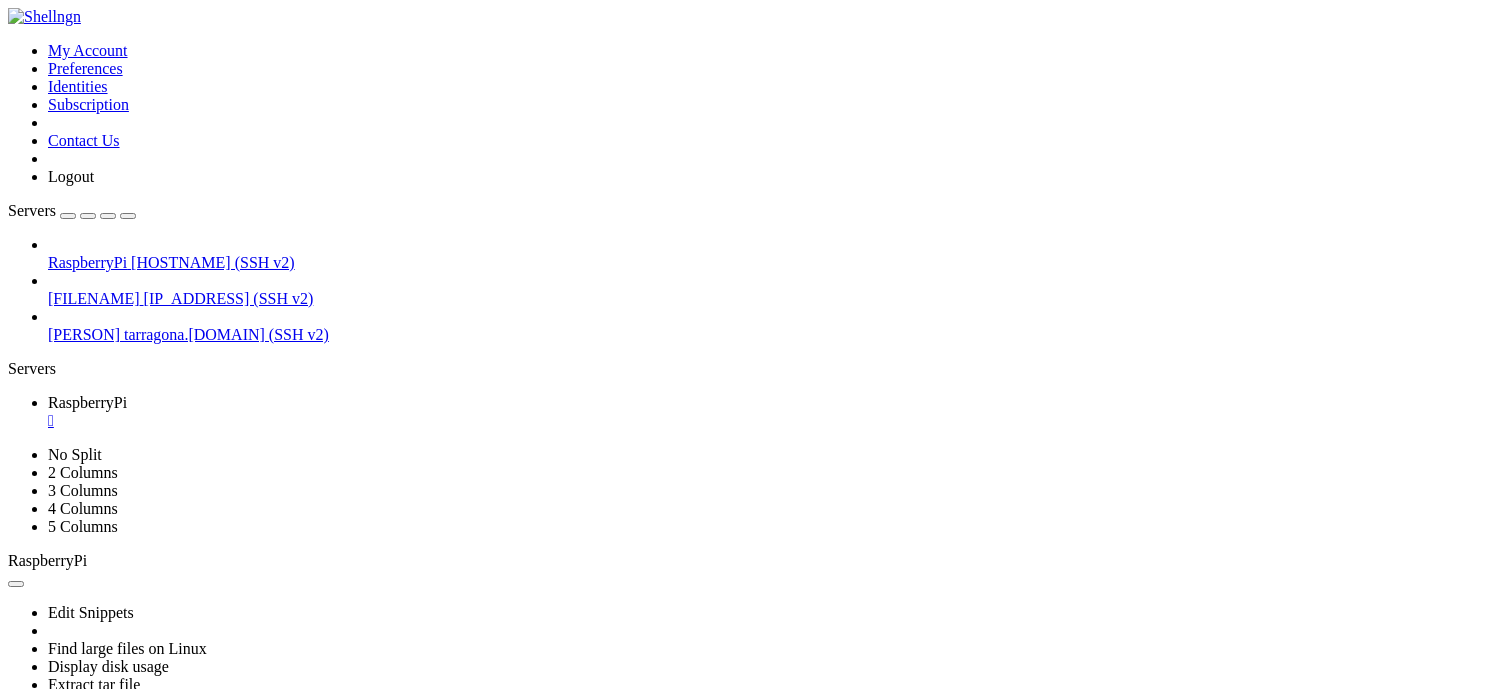 click 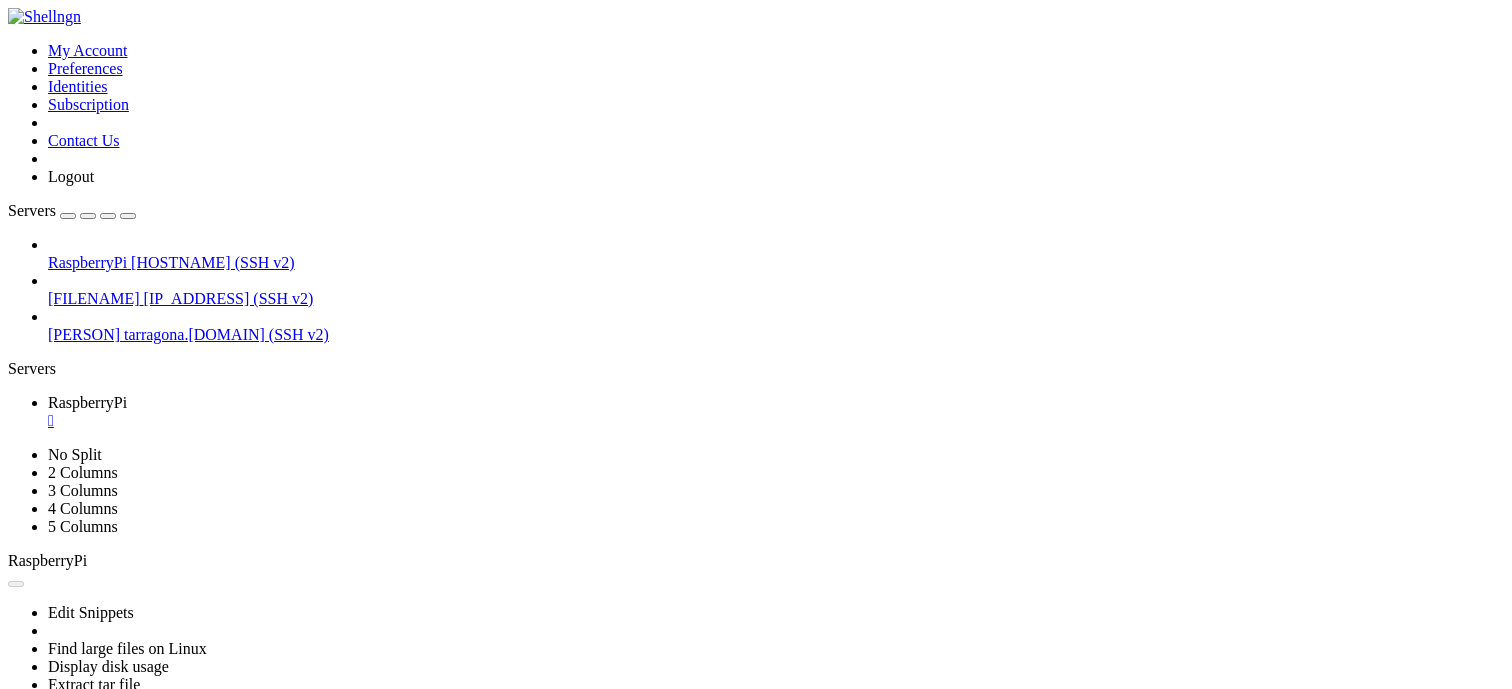 click on "RaspberryPi
" at bounding box center [776, 412] 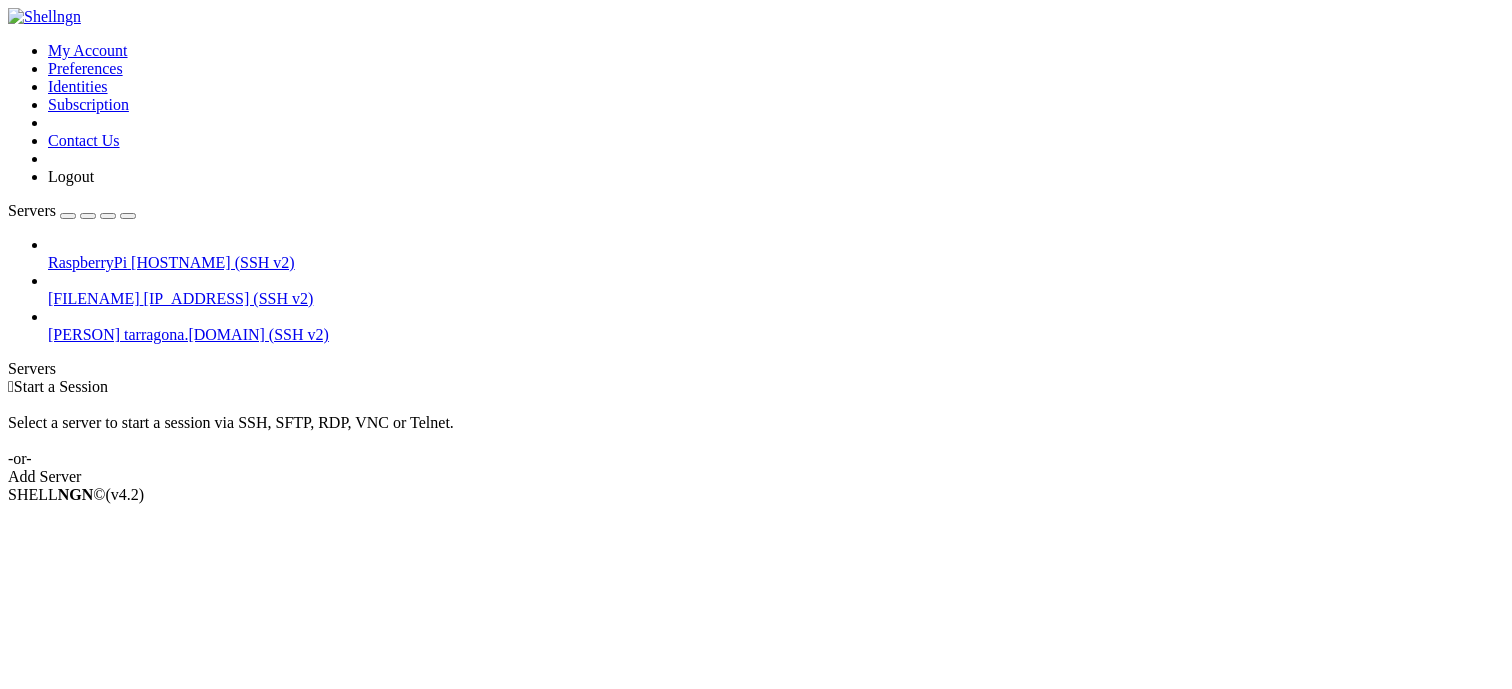 click on "  Start a Session
Select a server to start a session via SSH, SFTP, RDP, VNC or Telnet.   -or-
Add Server" at bounding box center (756, 432) 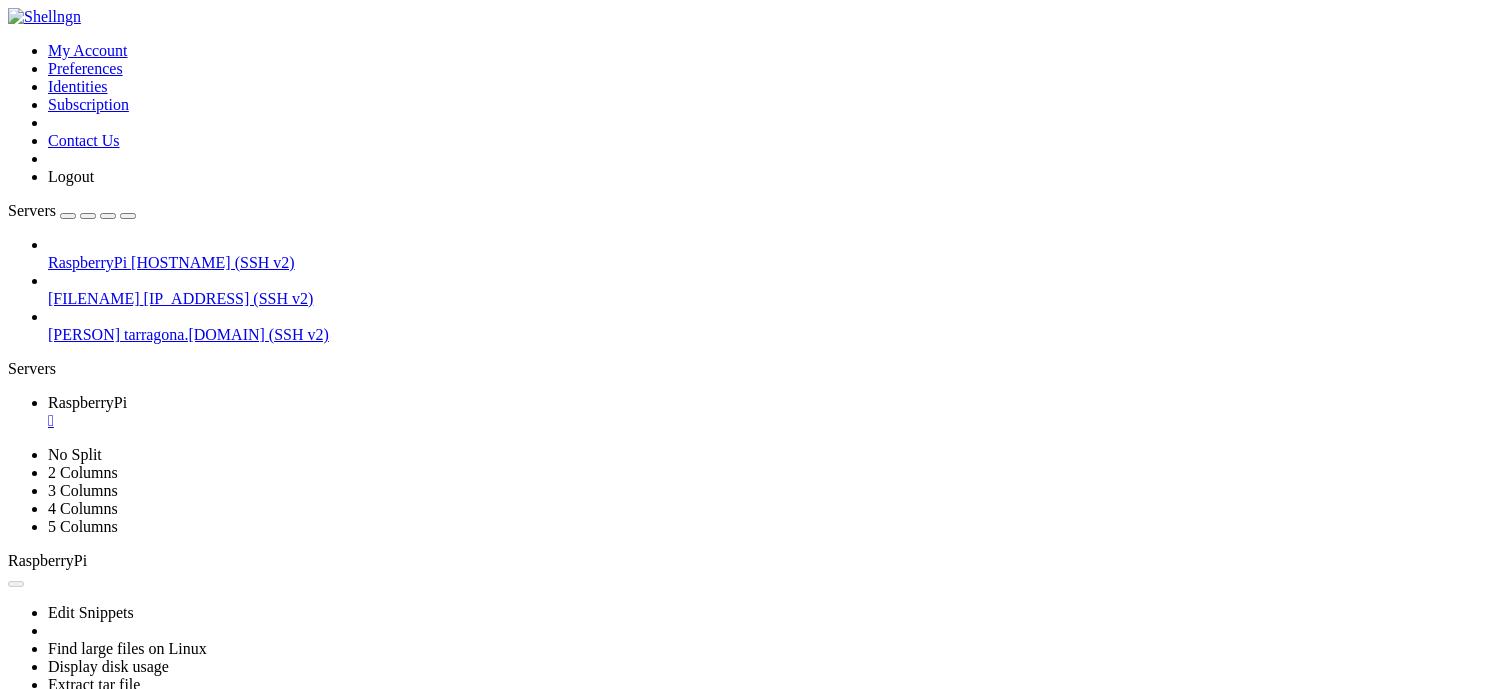 scroll, scrollTop: 0, scrollLeft: 0, axis: both 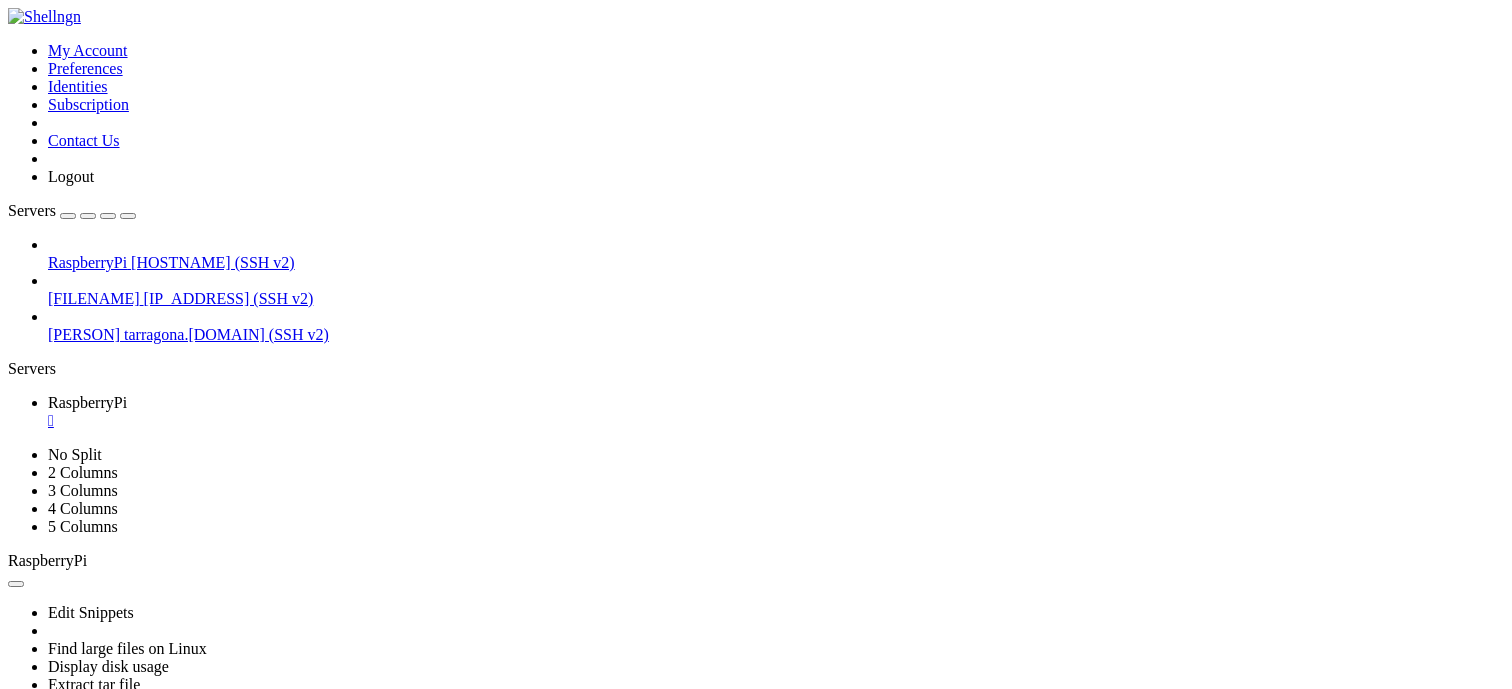 click on "total 772" 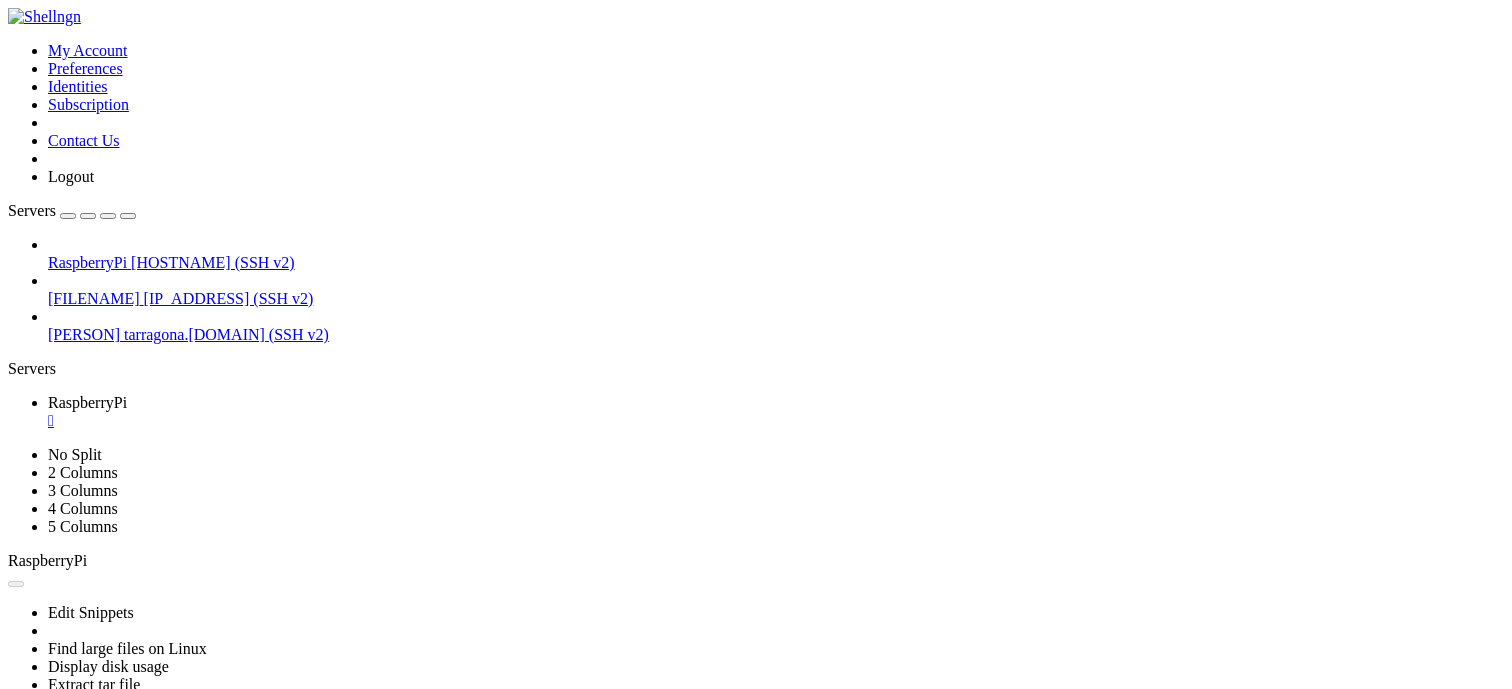 click on "" at bounding box center [776, 421] 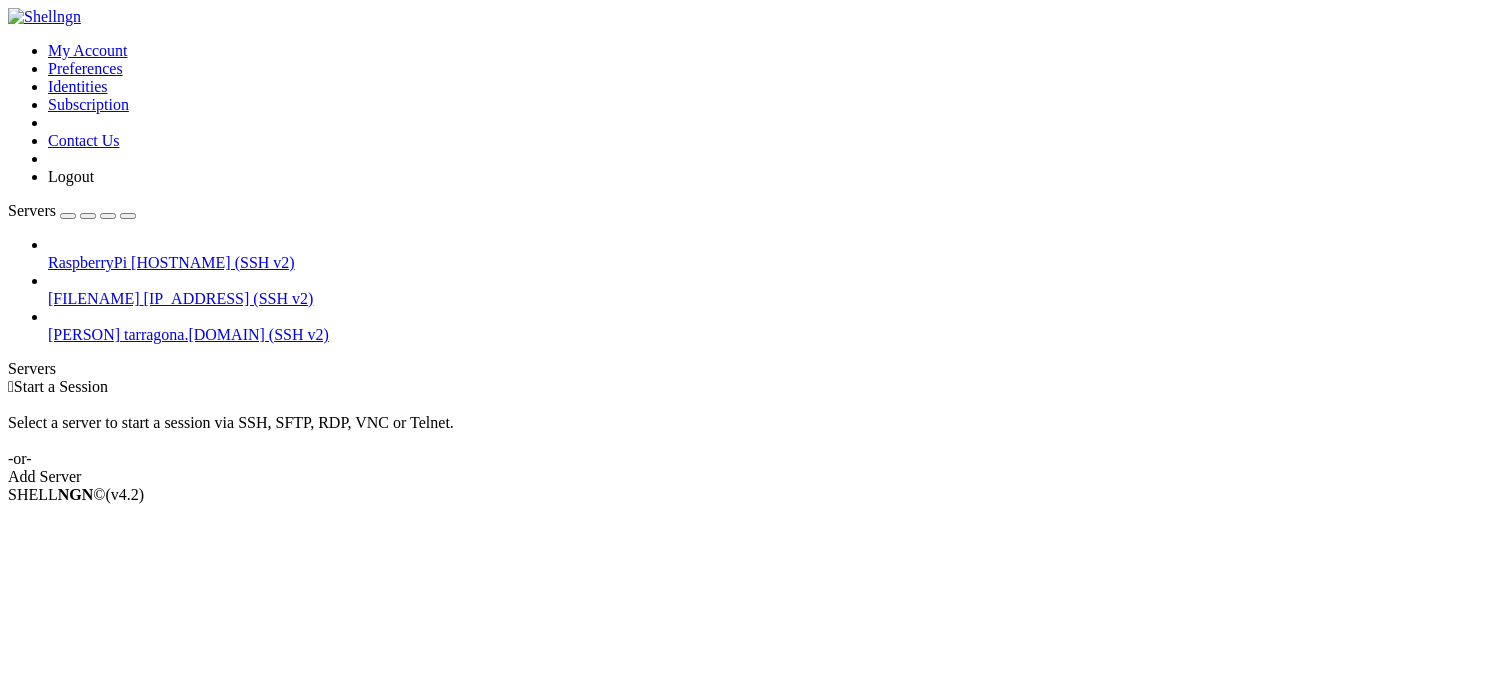 click on "  Start a Session
Select a server to start a session via SSH, SFTP, RDP, VNC or Telnet.   -or-
Add Server" at bounding box center (756, 432) 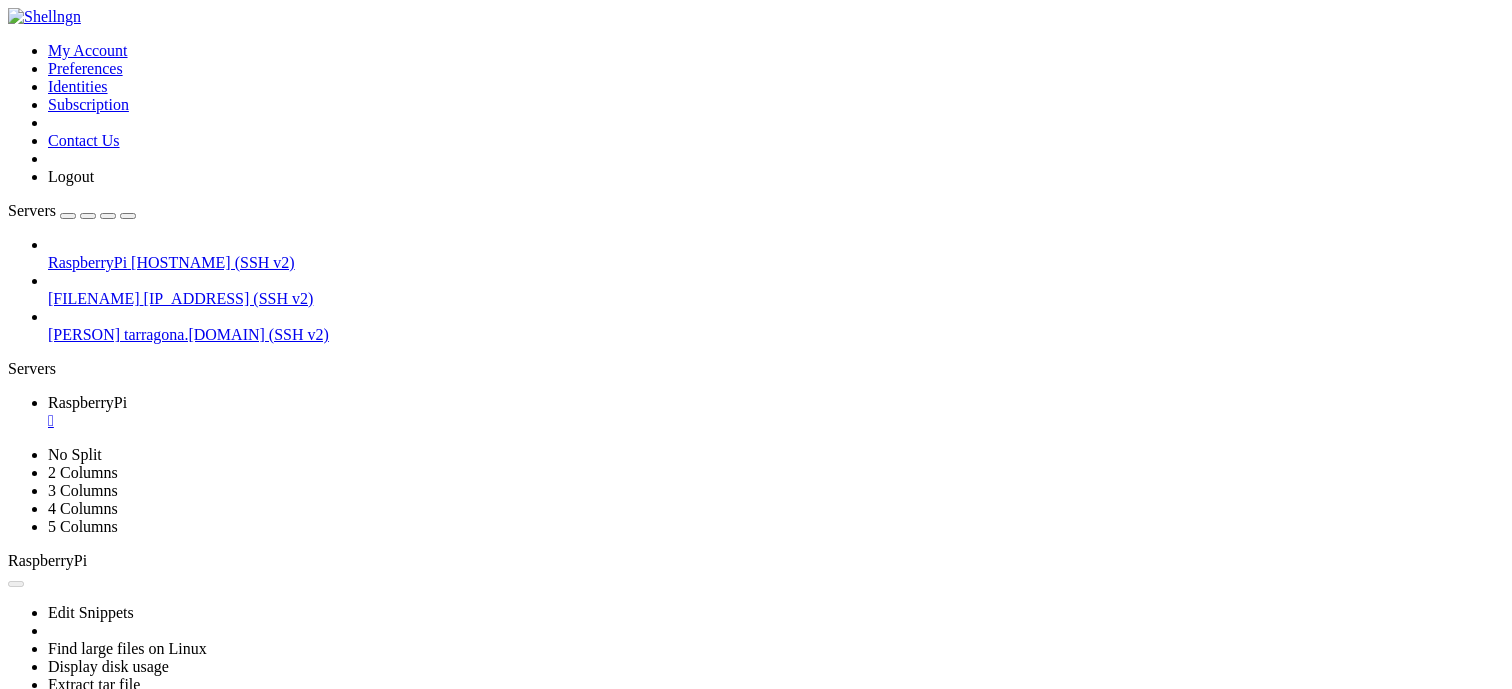 scroll, scrollTop: 0, scrollLeft: 0, axis: both 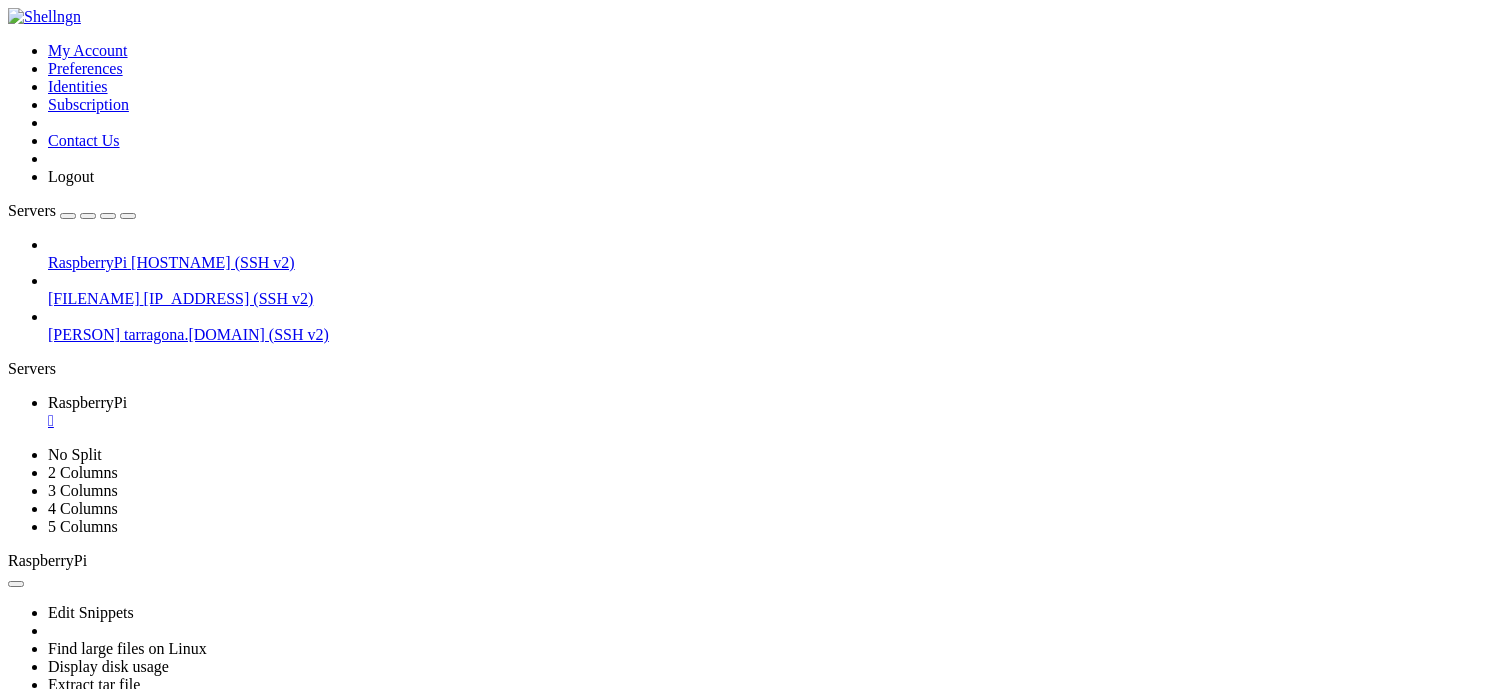 click on "/dev/sda1      vfat      256M   38M  219M  15% /boot" at bounding box center (301, 937) 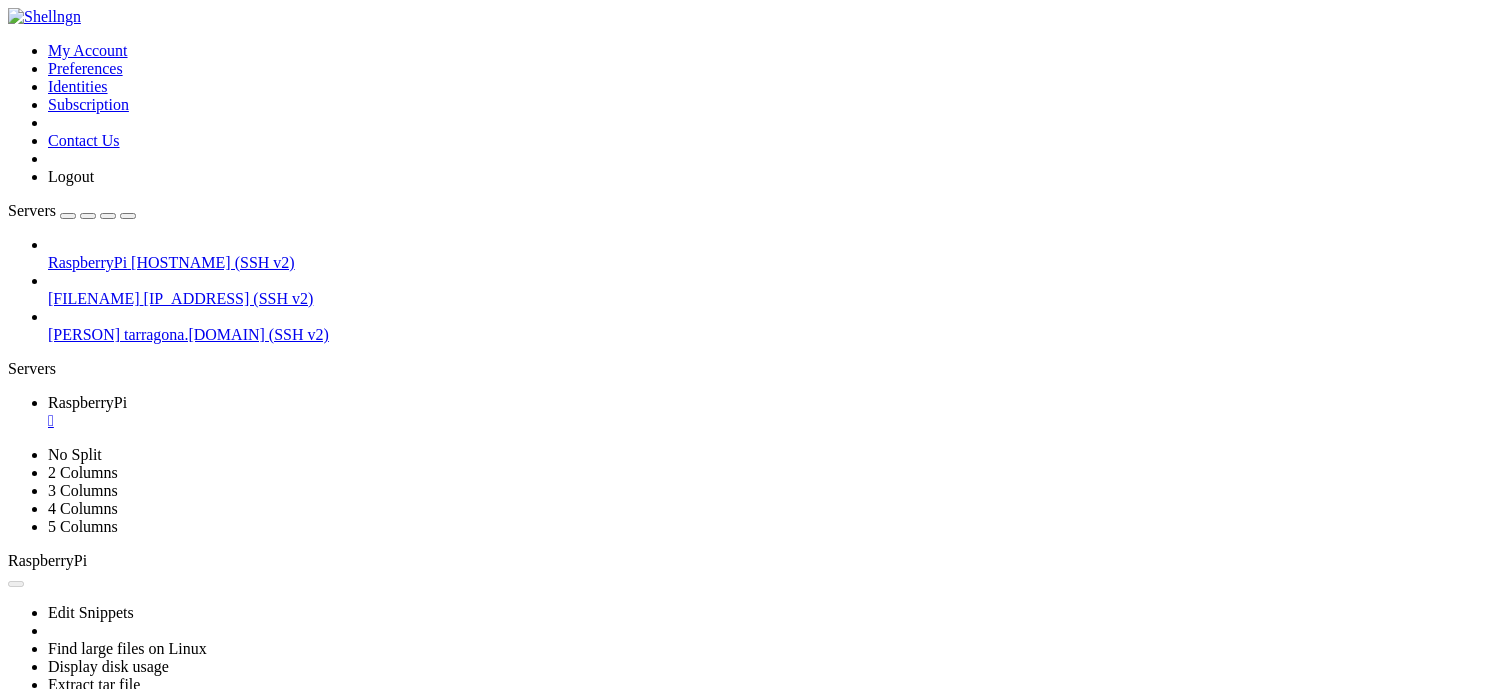 click on "" at bounding box center [776, 421] 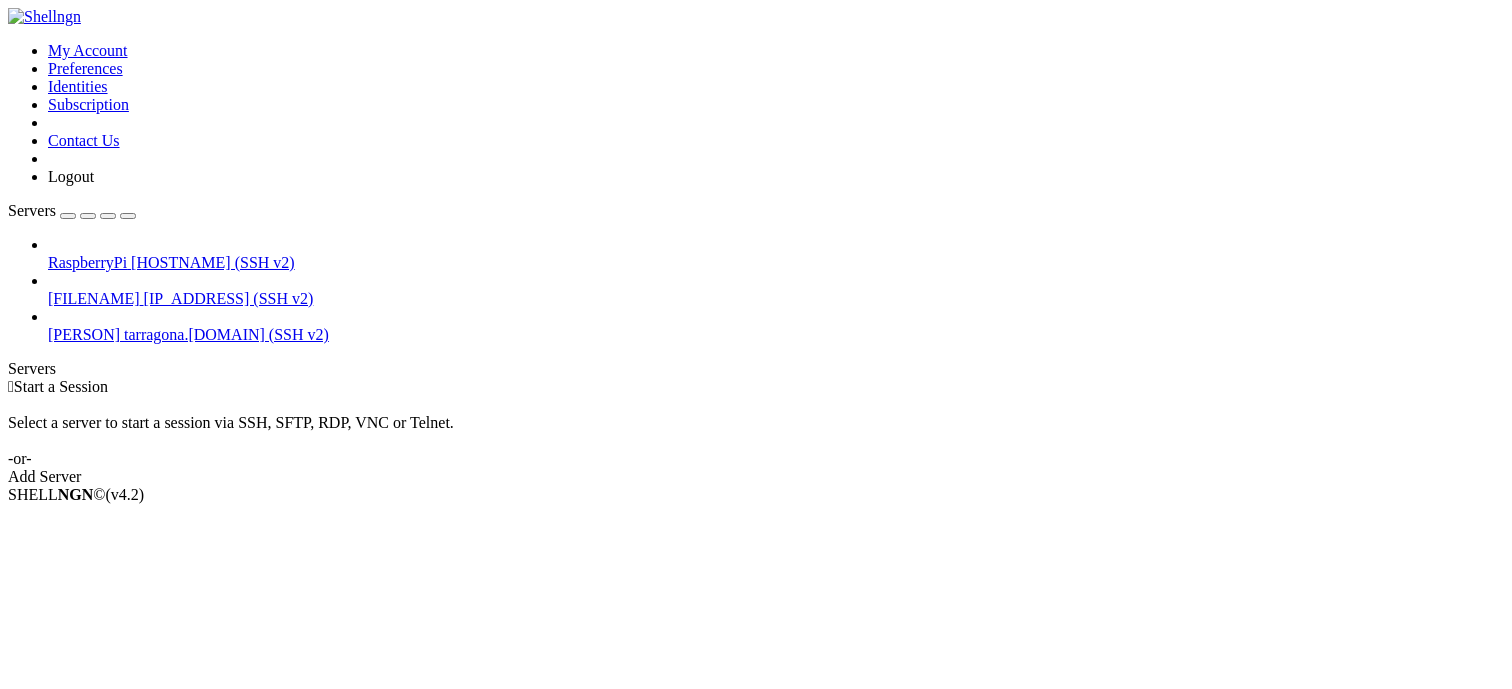 click on "  Start a Session
Select a server to start a session via SSH, SFTP, RDP, VNC or Telnet.   -or-
Add Server" at bounding box center [756, 432] 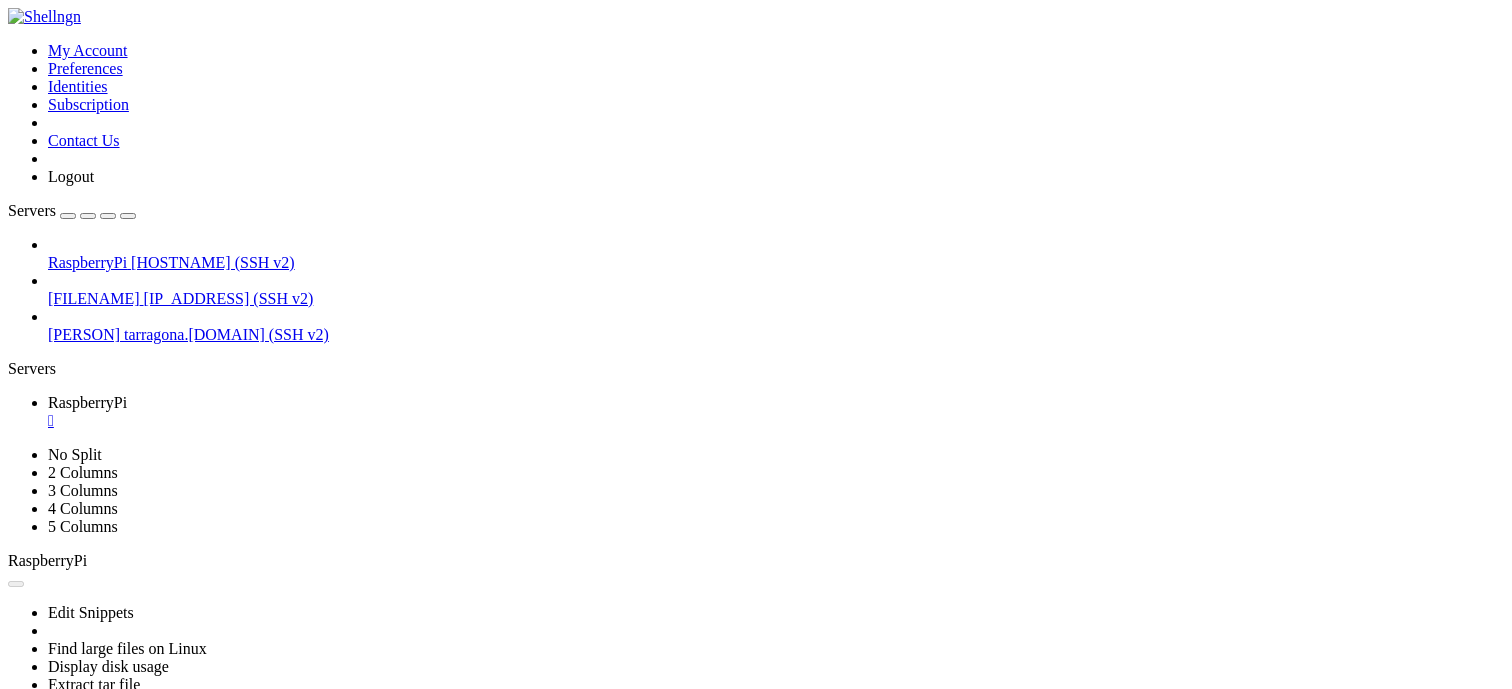 click on "RaspberryPi" at bounding box center [87, 262] 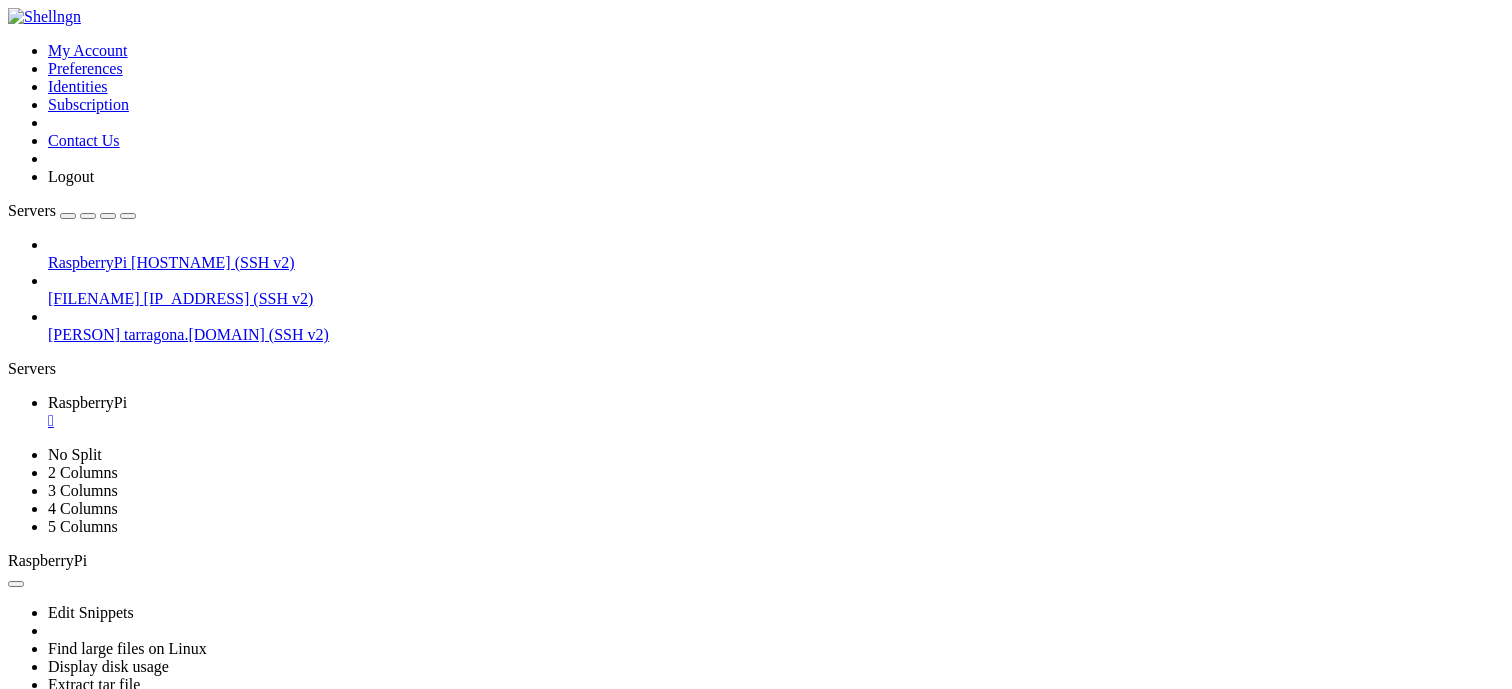 click 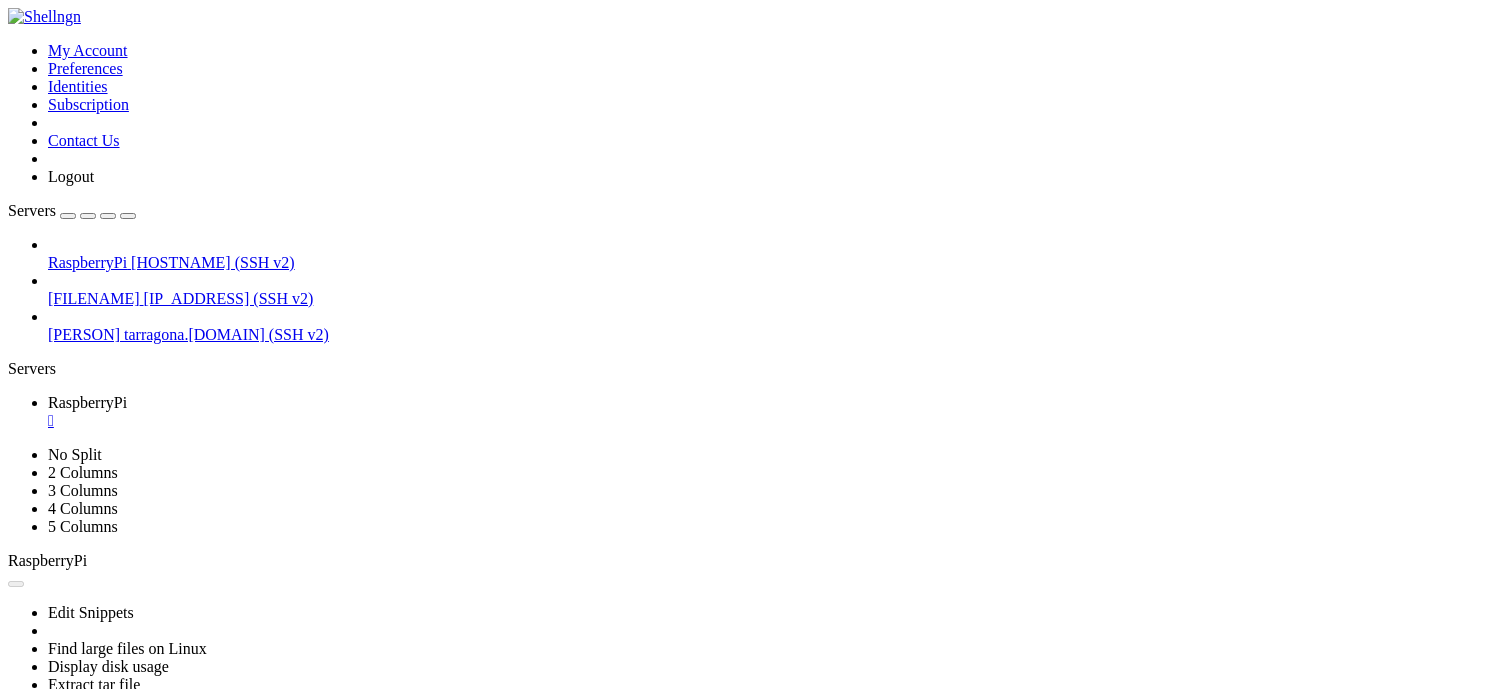 click on "" at bounding box center [776, 421] 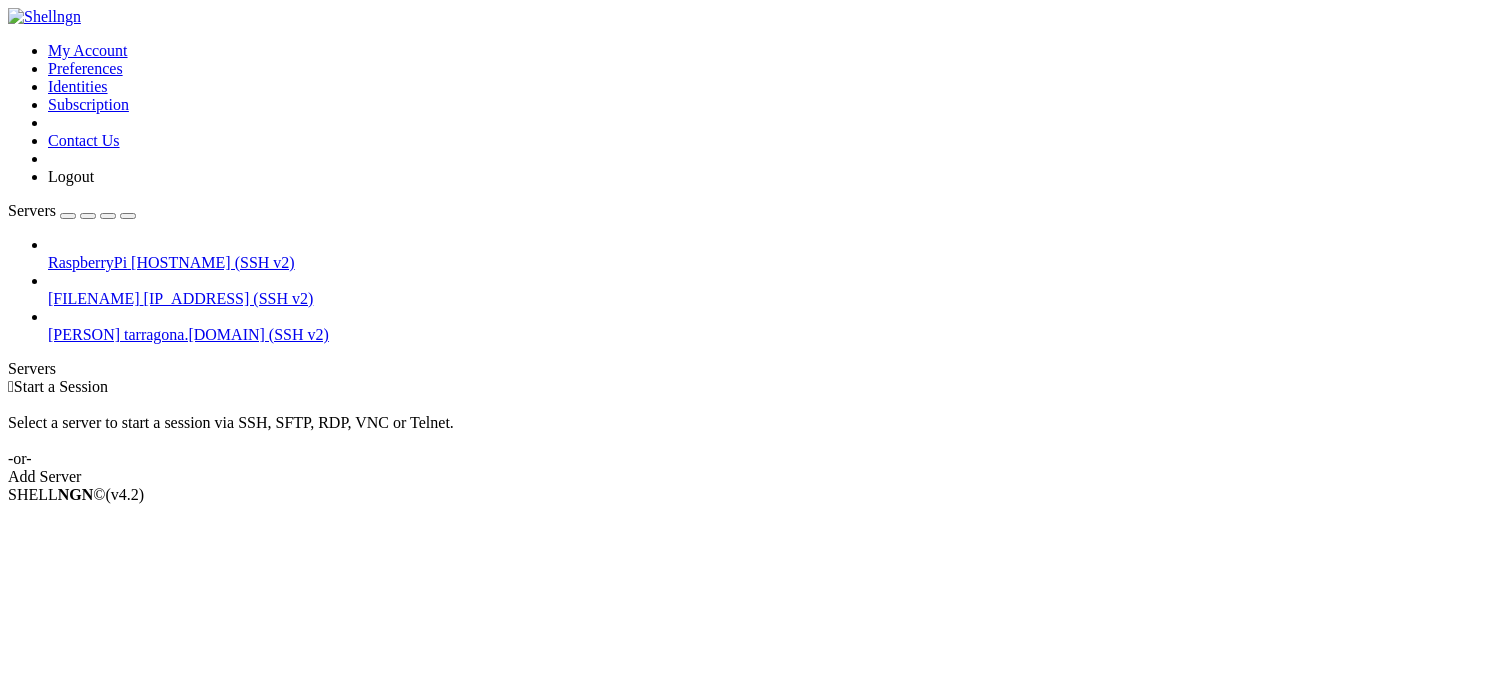 click on "  Start a Session" at bounding box center (756, 387) 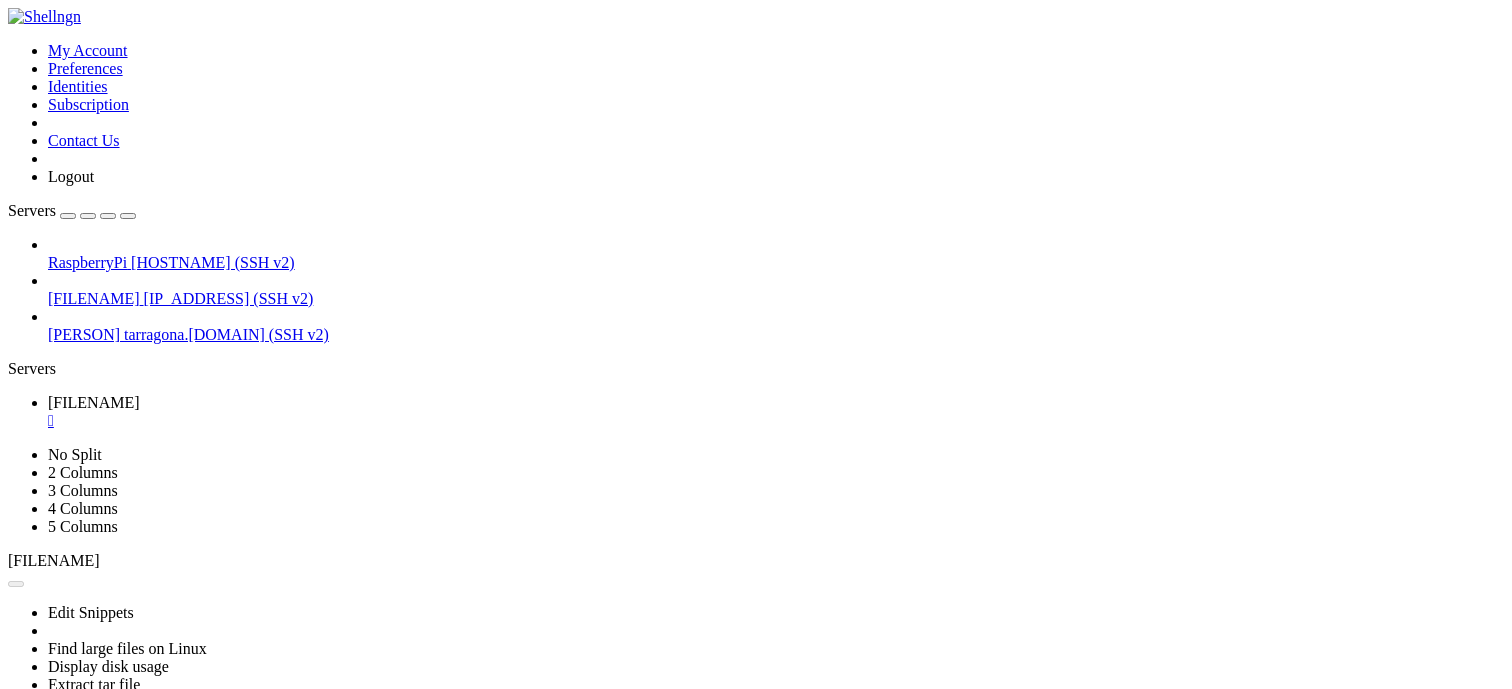 scroll, scrollTop: 0, scrollLeft: 0, axis: both 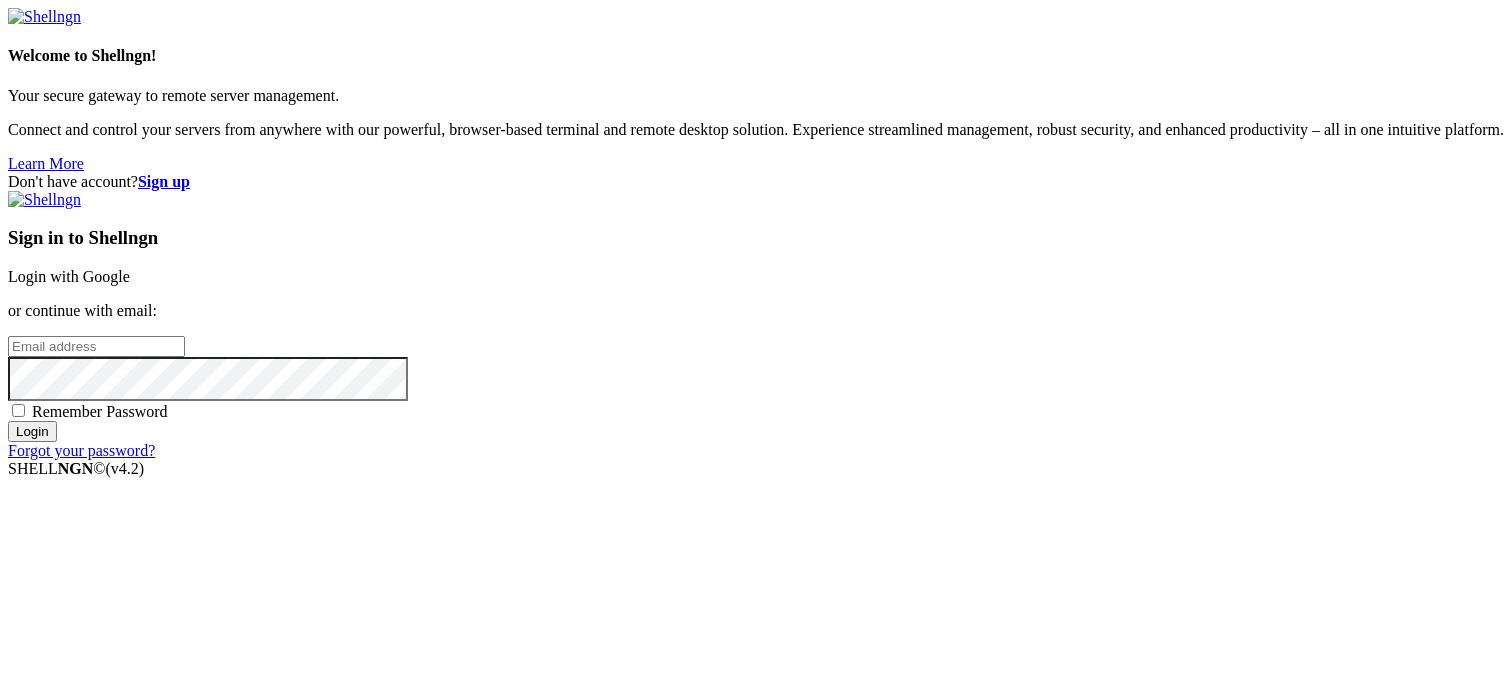 drag, startPoint x: 559, startPoint y: 362, endPoint x: 593, endPoint y: 362, distance: 34 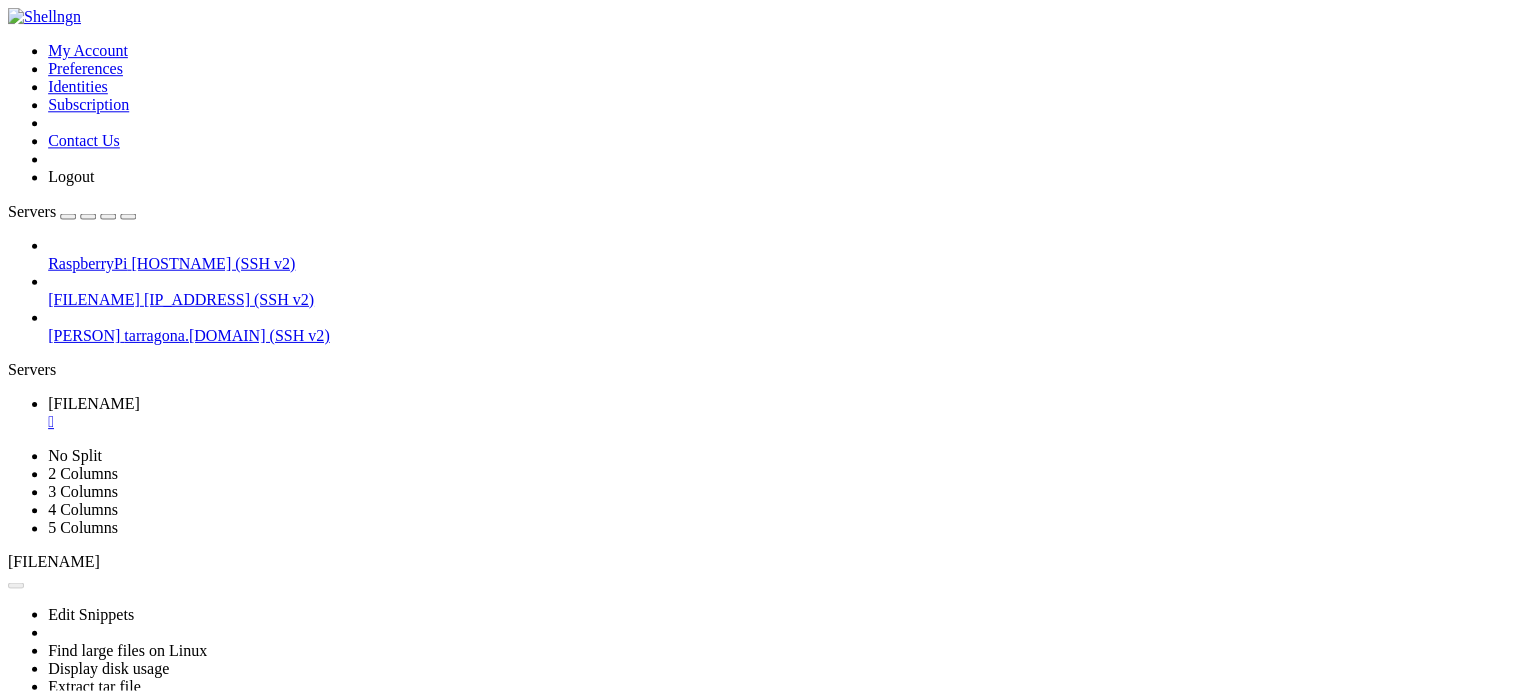 scroll, scrollTop: 0, scrollLeft: 0, axis: both 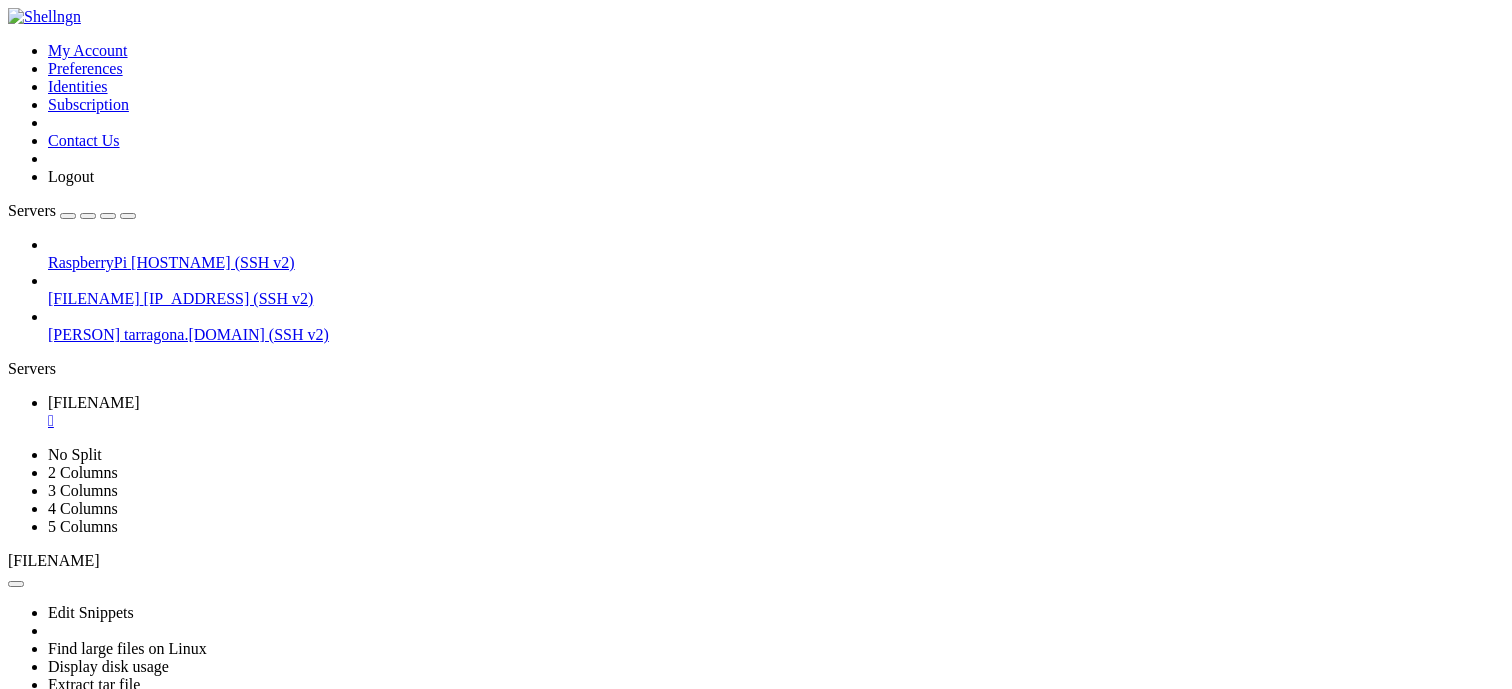 click 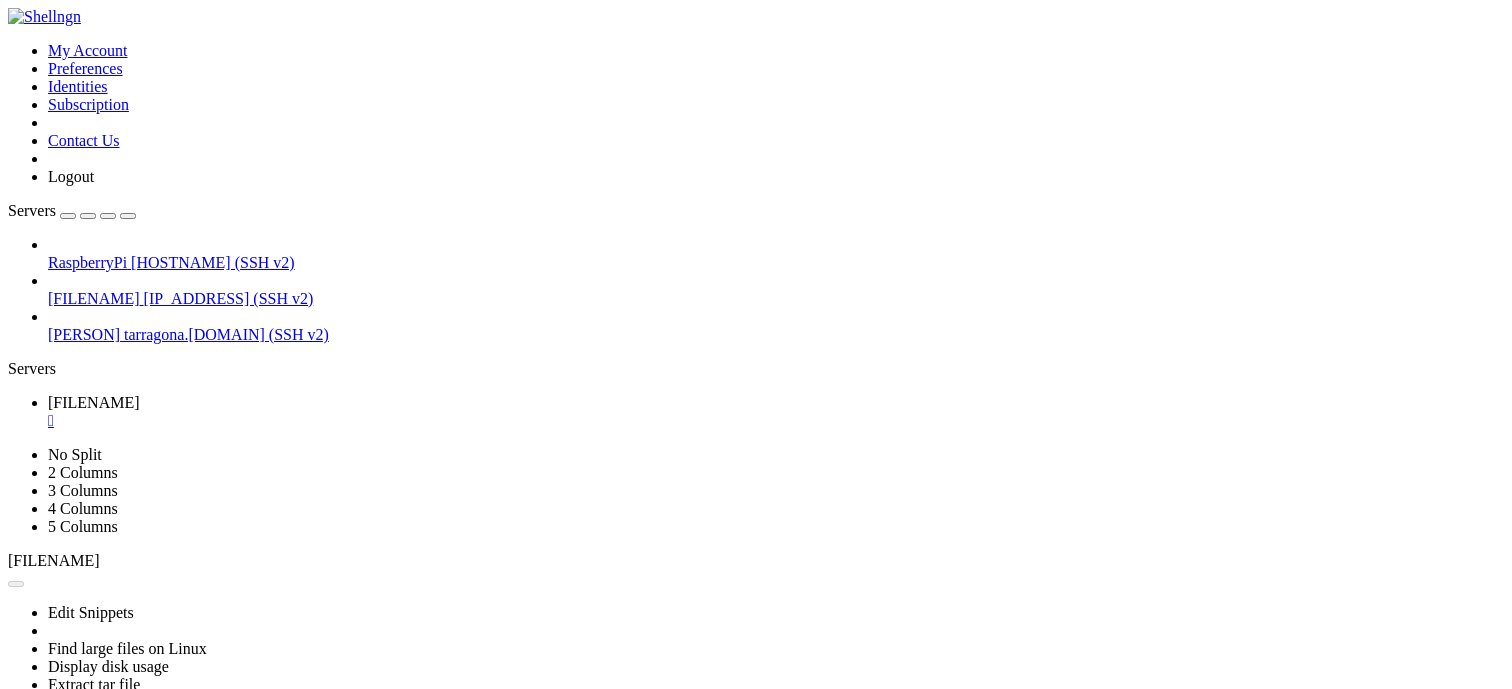 click on "" at bounding box center [776, 421] 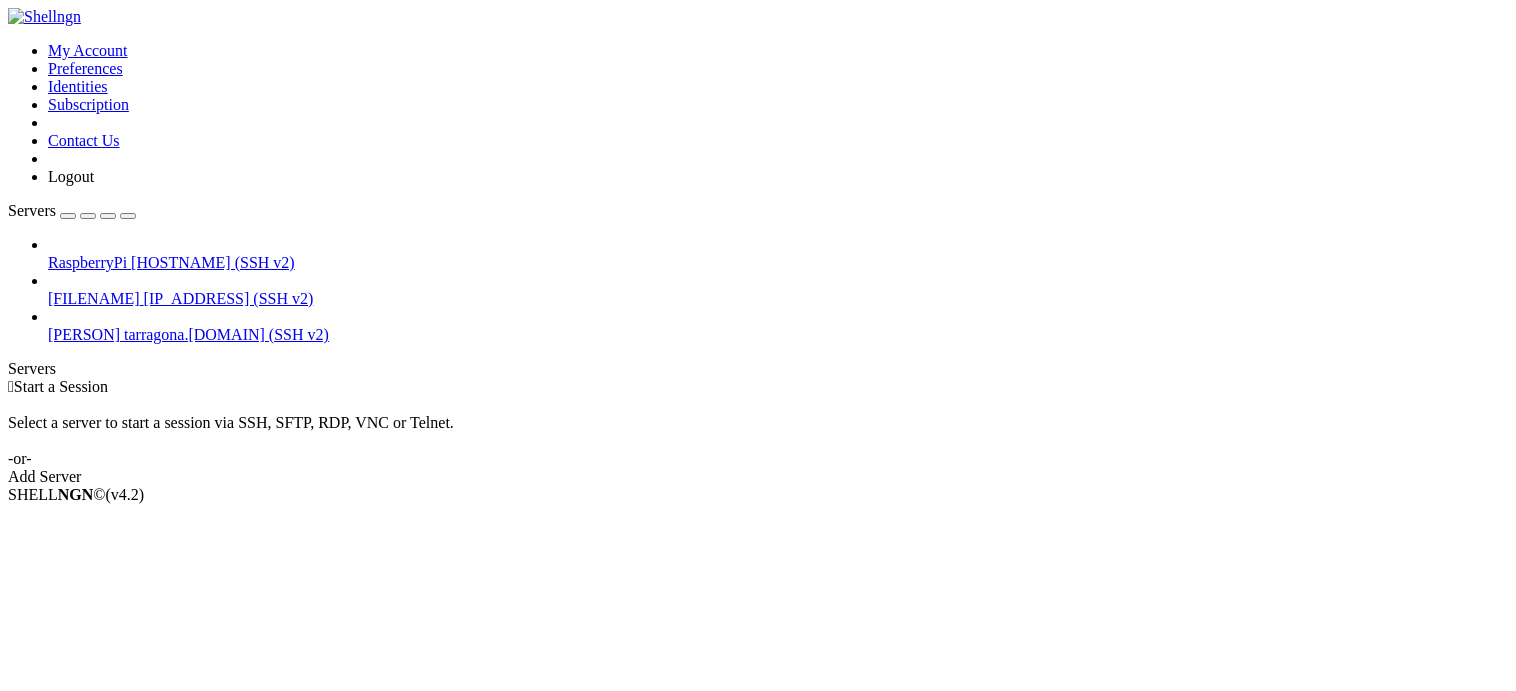 click on "  Start a Session
Select a server to start a session via SSH, SFTP, RDP, VNC or Telnet.   -or-
Add Server" at bounding box center [758, 432] 